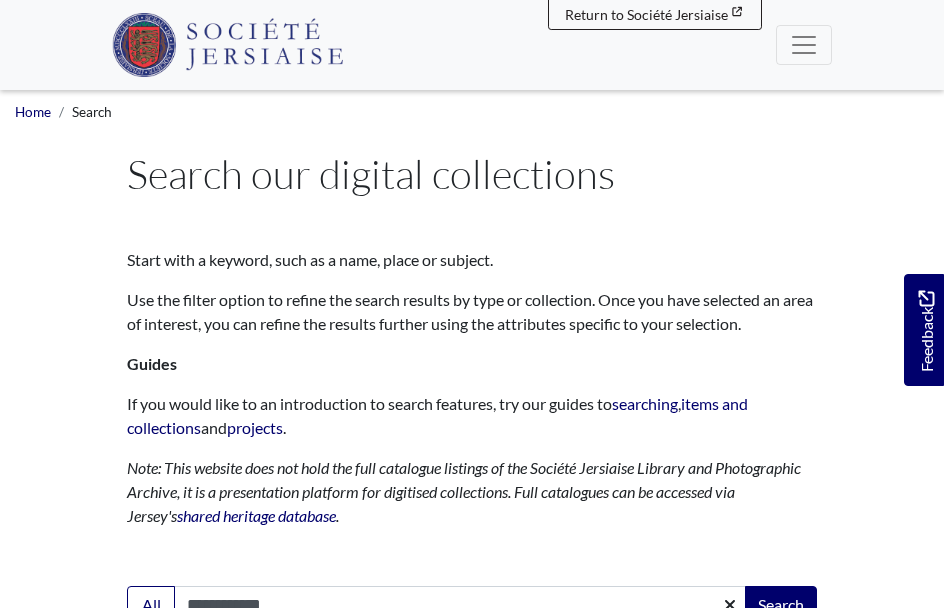 scroll, scrollTop: 0, scrollLeft: 0, axis: both 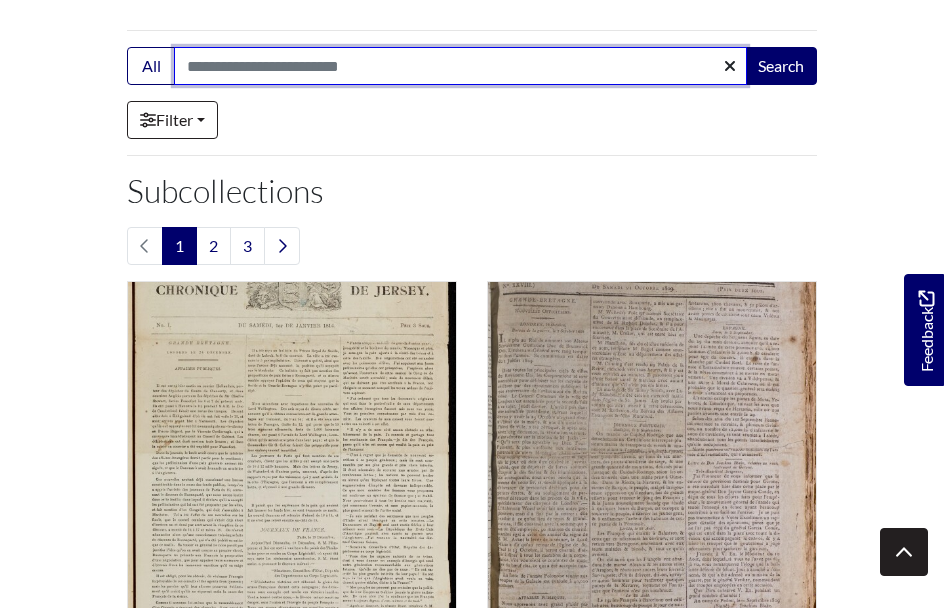 click on "Search:" at bounding box center [460, 66] 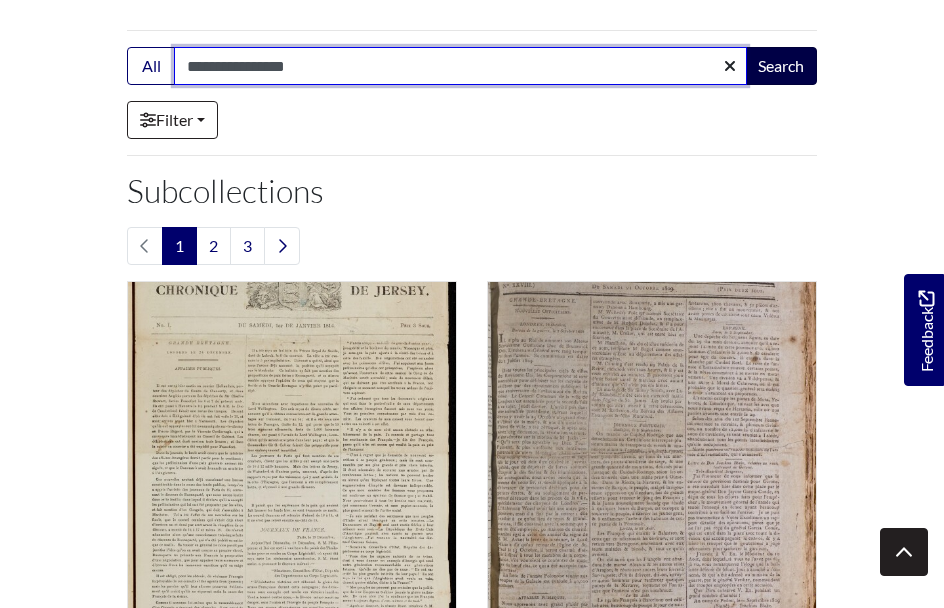 type on "**********" 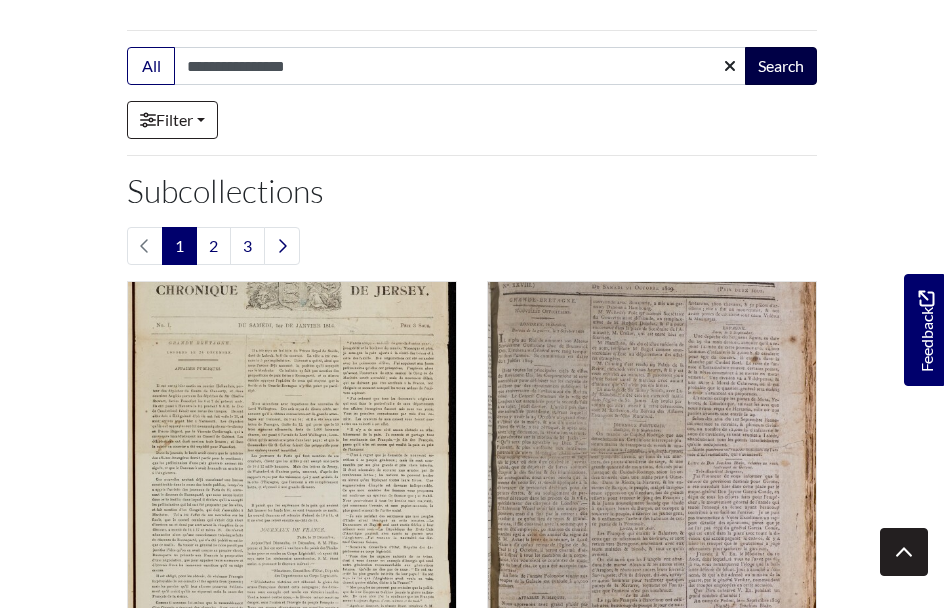 click on "Search" at bounding box center (781, 66) 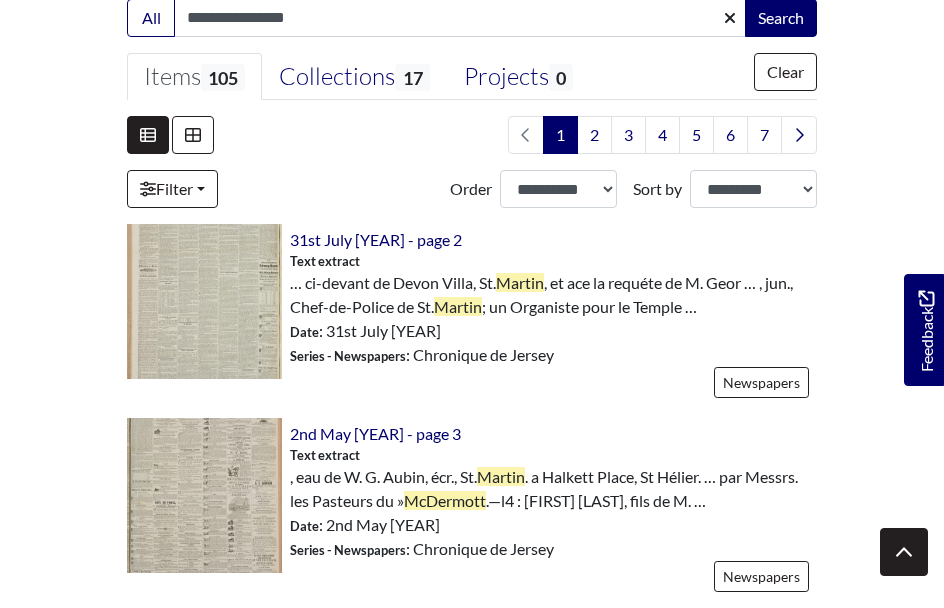 scroll, scrollTop: 580, scrollLeft: 0, axis: vertical 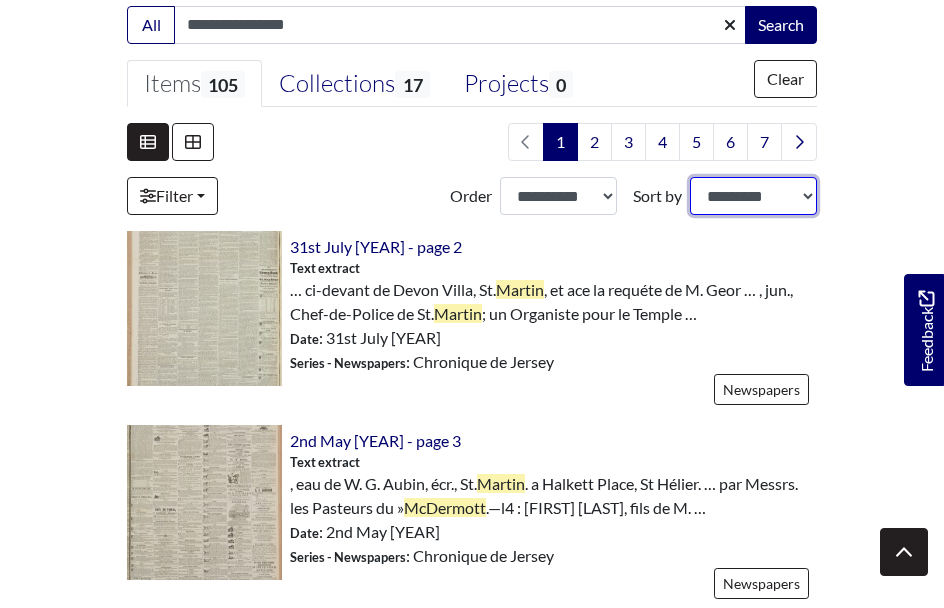 select on "*****" 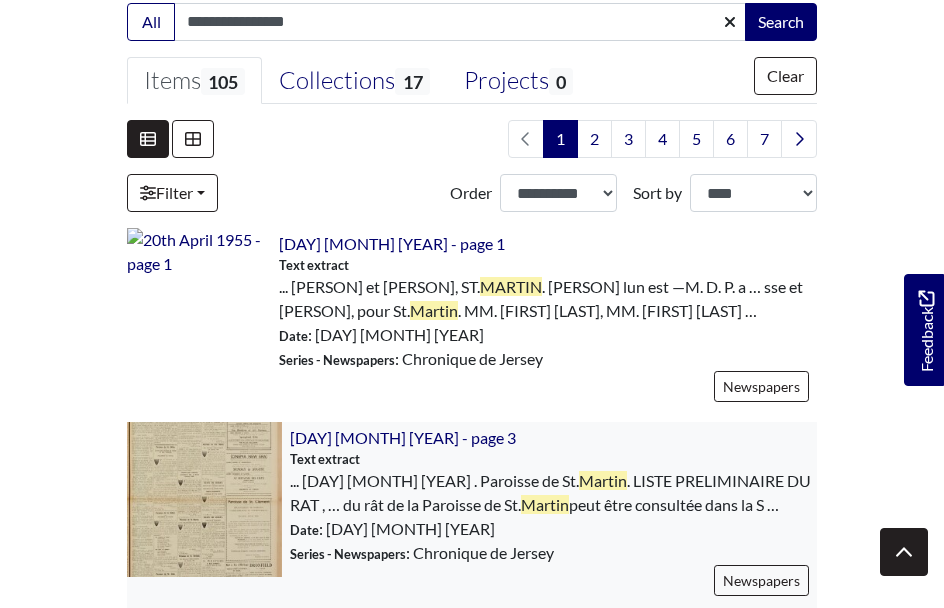 scroll, scrollTop: 469, scrollLeft: 0, axis: vertical 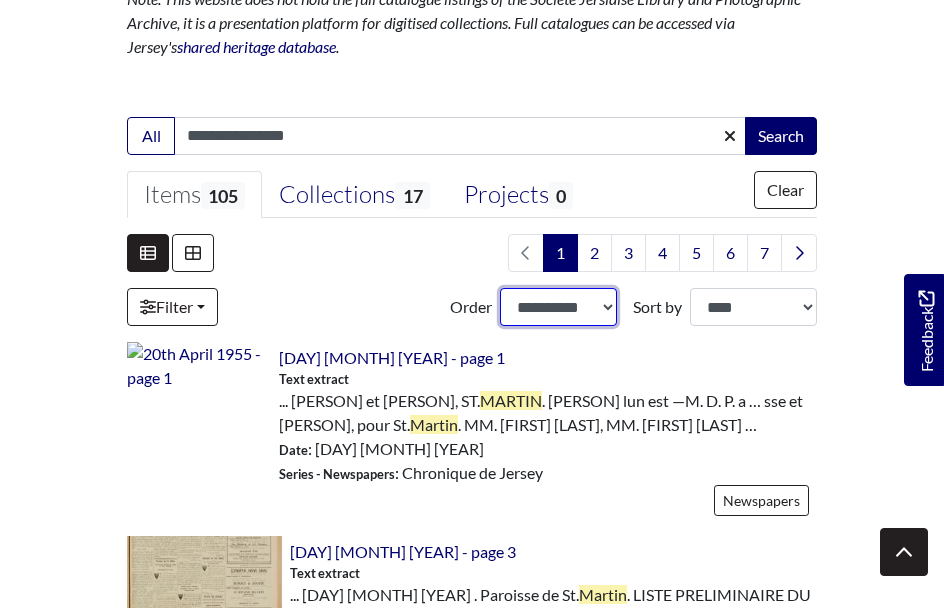 select on "***" 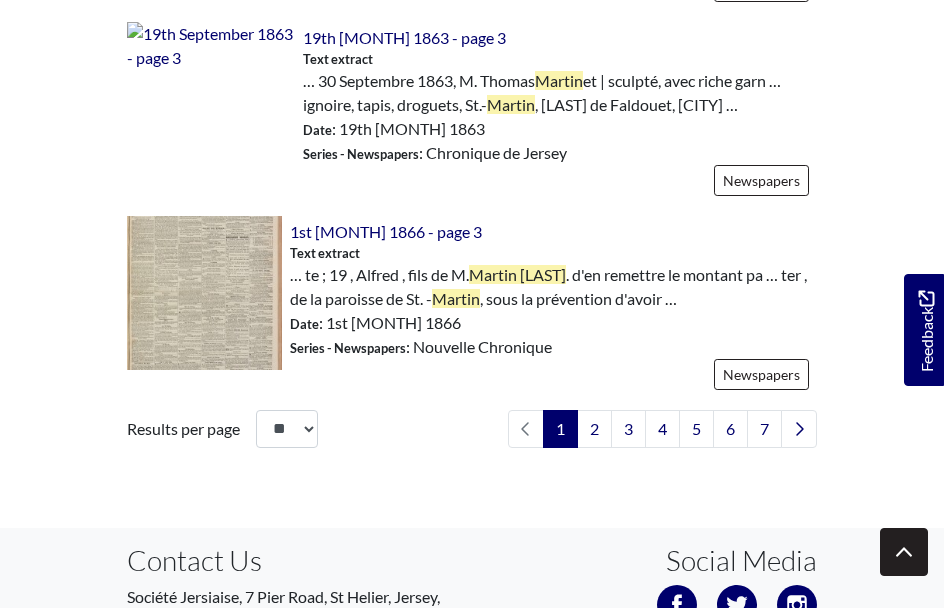 scroll, scrollTop: 3317, scrollLeft: 0, axis: vertical 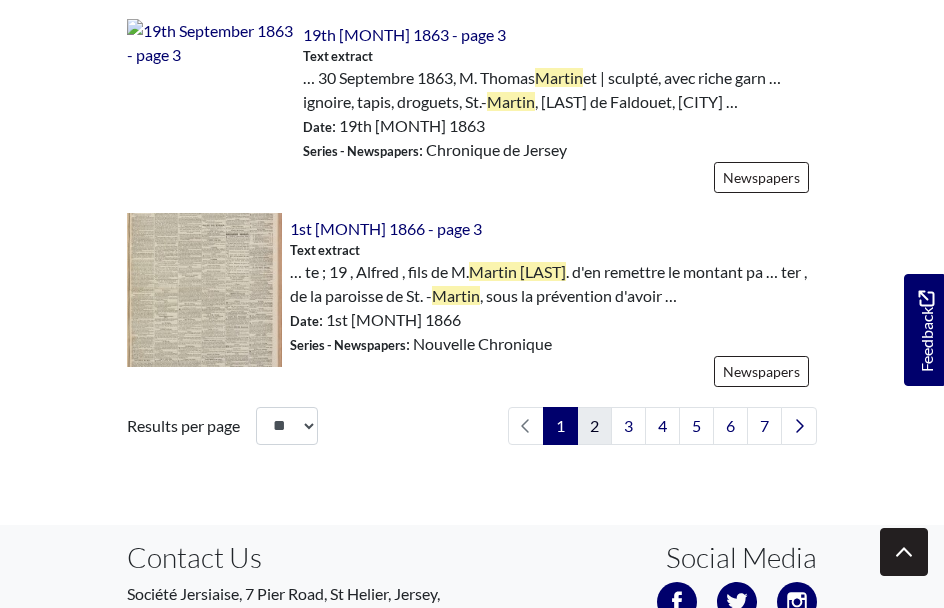 click on "2" at bounding box center [594, 426] 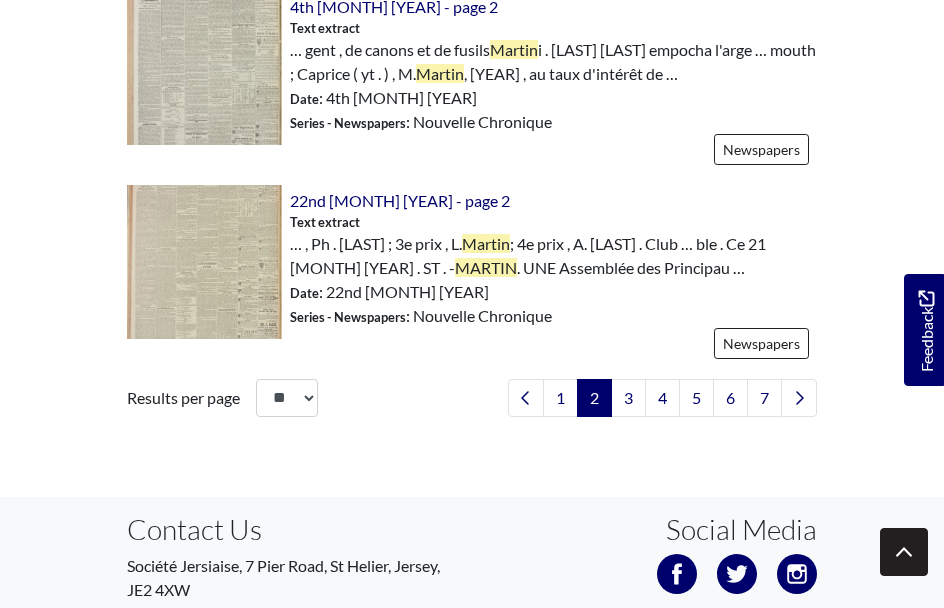 scroll, scrollTop: 3346, scrollLeft: 0, axis: vertical 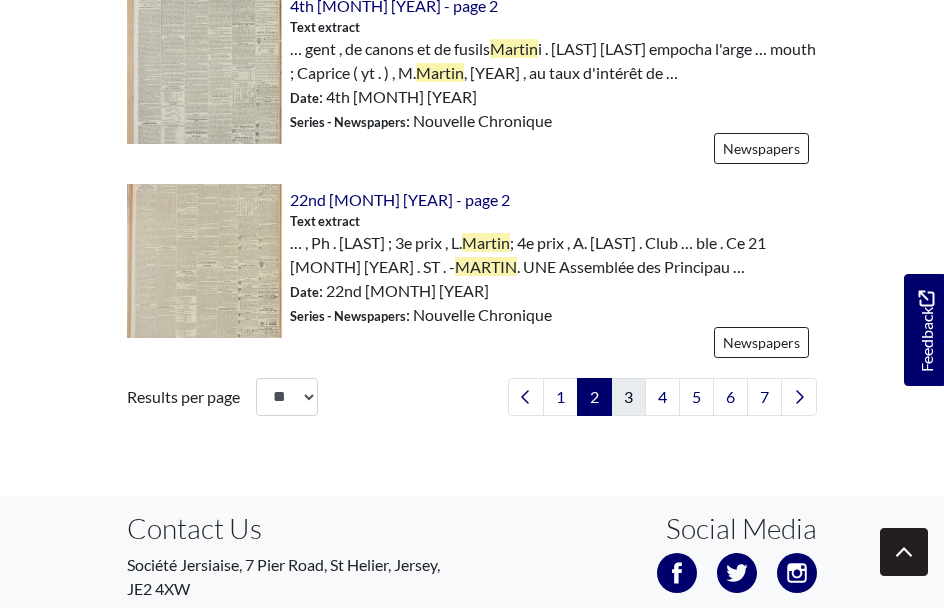 click on "3" at bounding box center (628, 397) 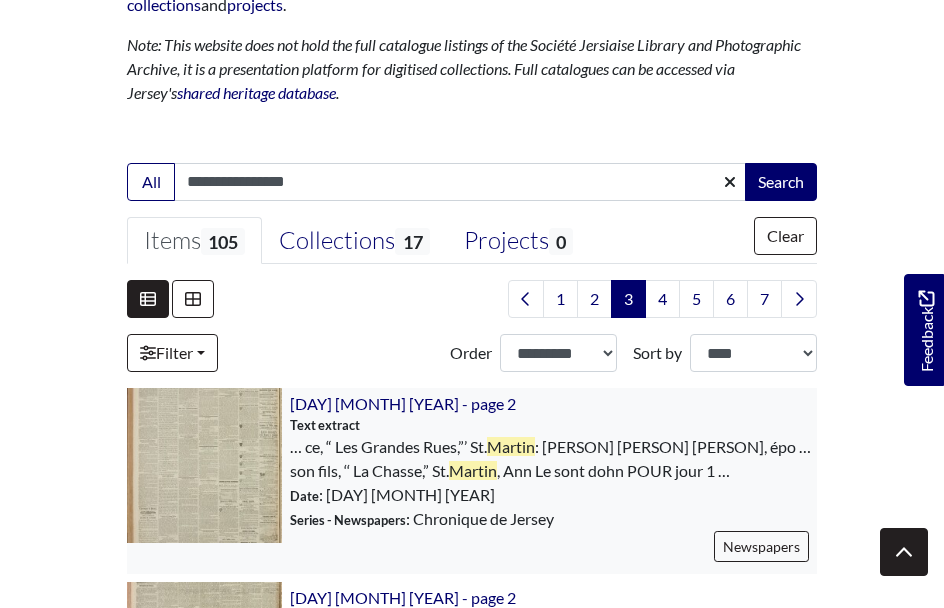 scroll, scrollTop: 436, scrollLeft: 0, axis: vertical 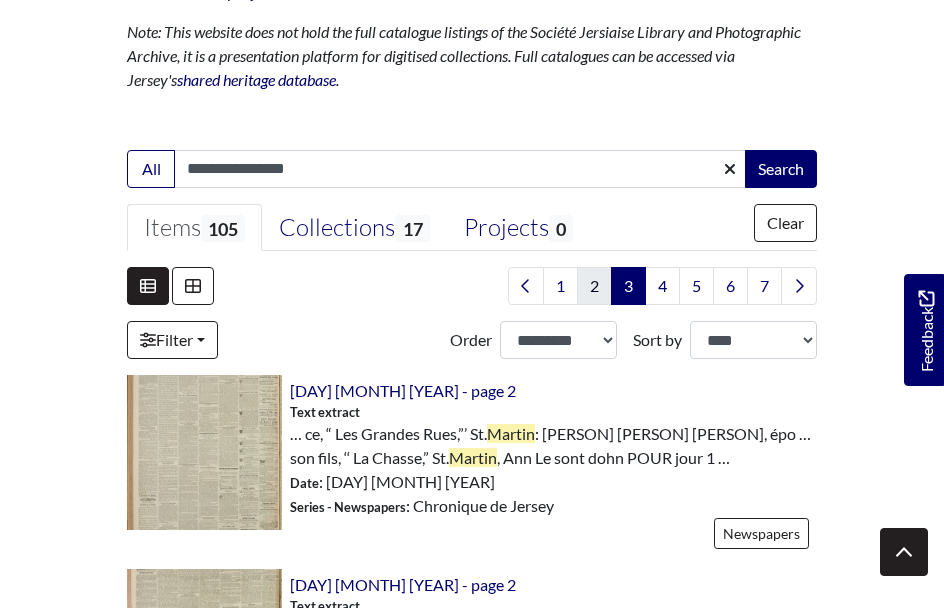 click on "2" at bounding box center (594, 286) 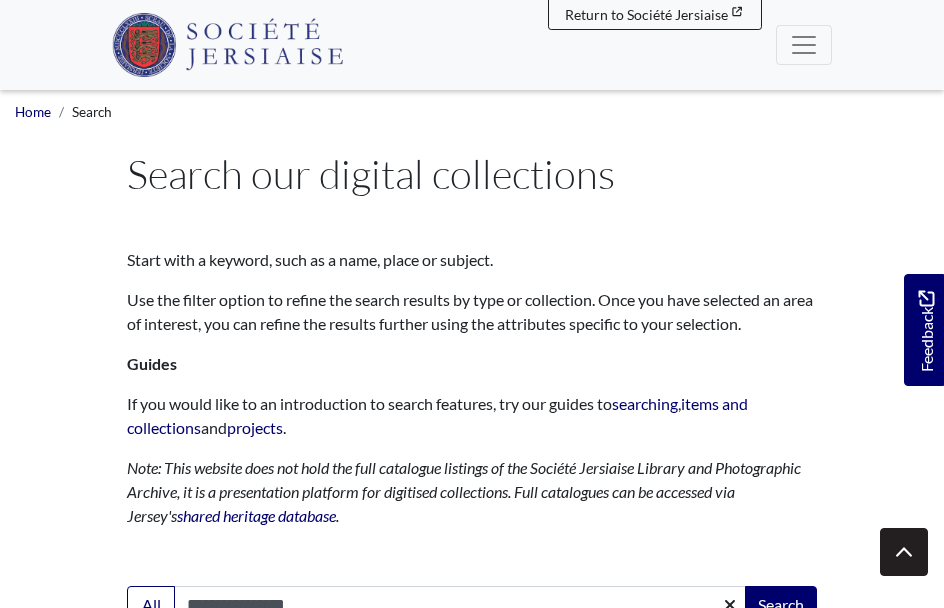 scroll, scrollTop: 0, scrollLeft: 0, axis: both 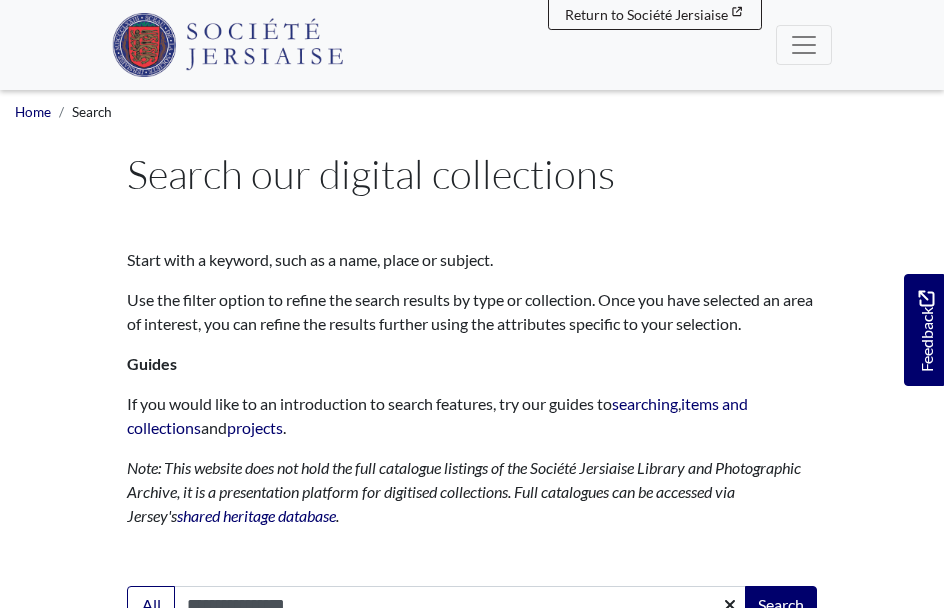 click on "Search" at bounding box center [92, 112] 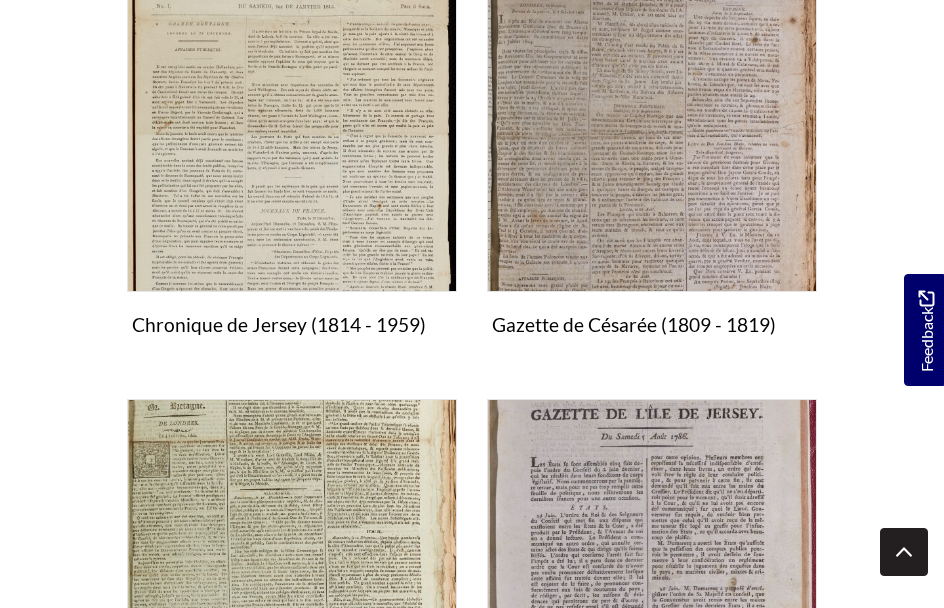 scroll, scrollTop: 792, scrollLeft: 0, axis: vertical 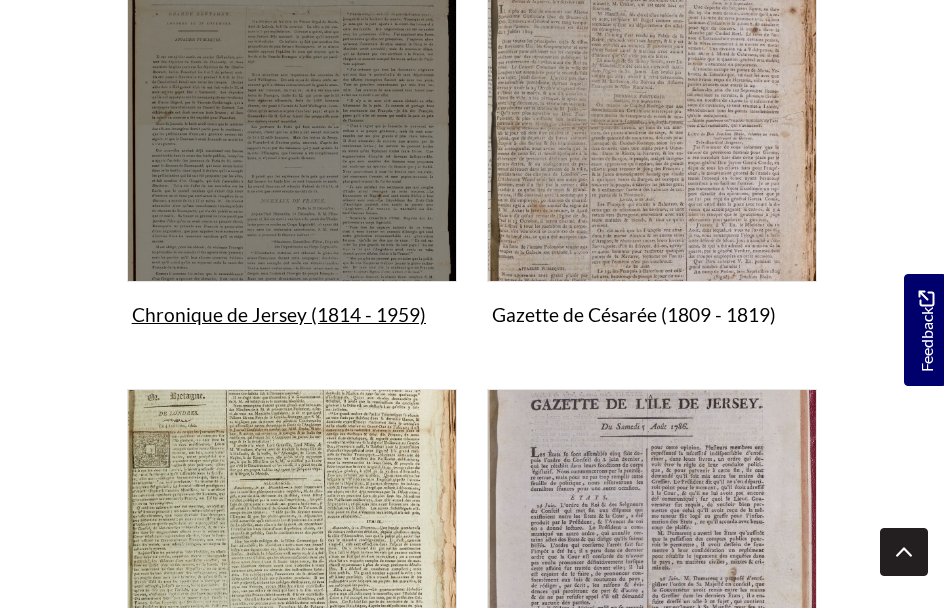 click on "Chronique de Jersey (1814 - 1959)
Collection" at bounding box center (292, 143) 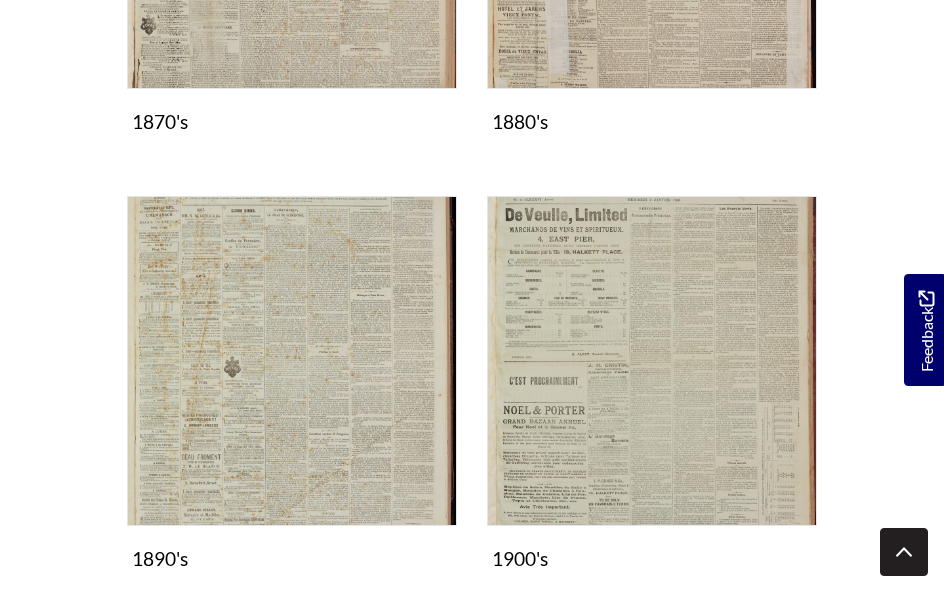 scroll, scrollTop: 2162, scrollLeft: 0, axis: vertical 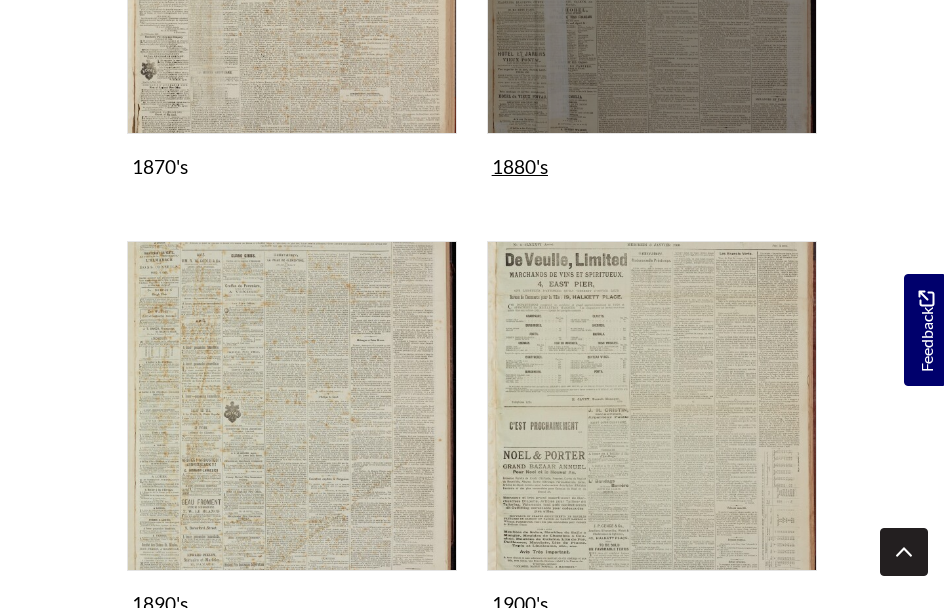 click on "1880's
Collection" at bounding box center (652, -5) 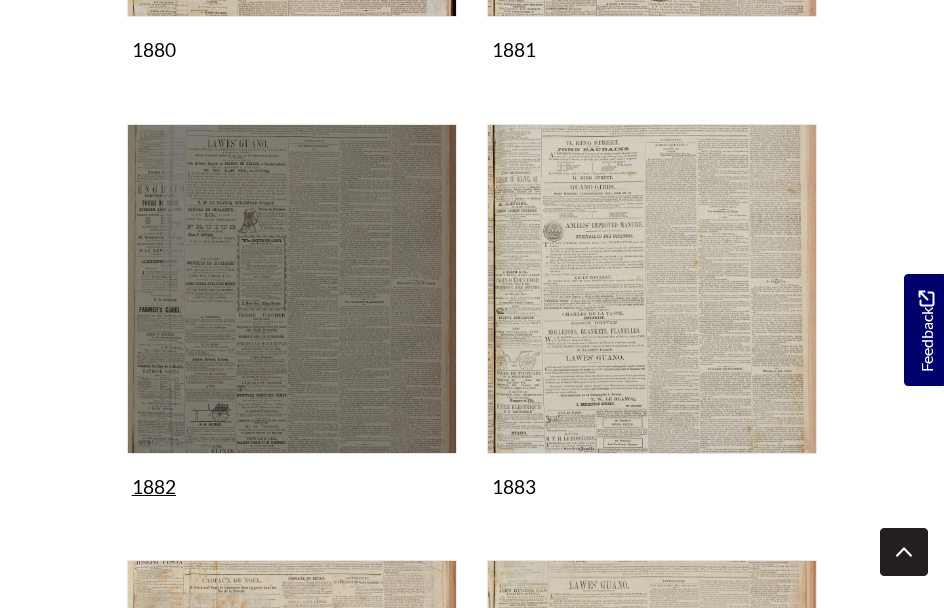 scroll, scrollTop: 837, scrollLeft: 0, axis: vertical 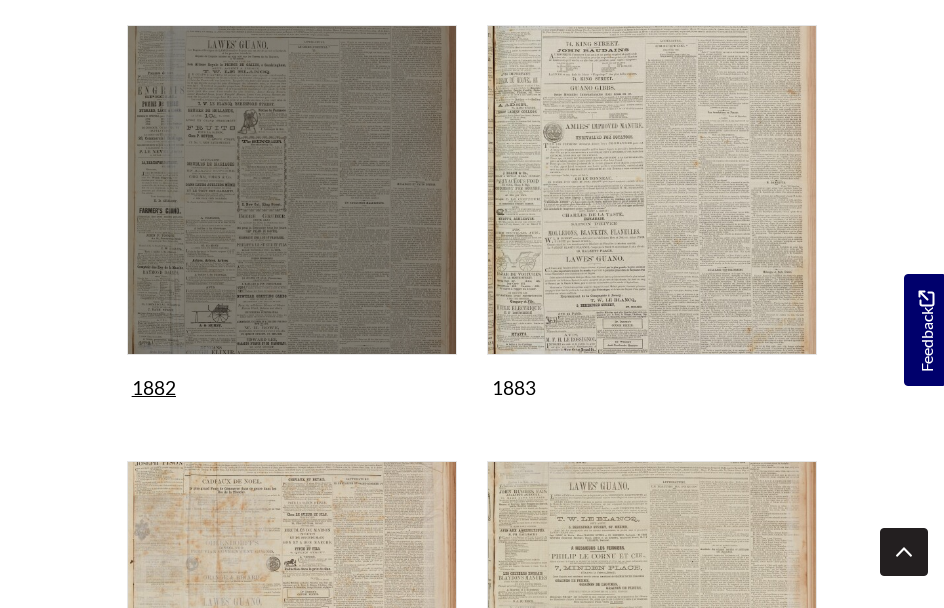 click on "1882
Collection" at bounding box center [292, 216] 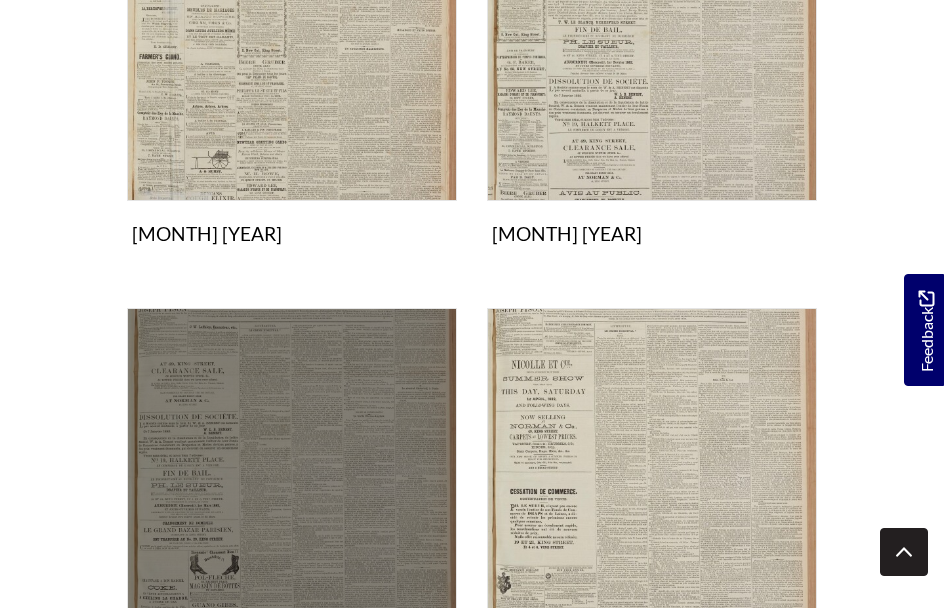 scroll, scrollTop: 558, scrollLeft: 0, axis: vertical 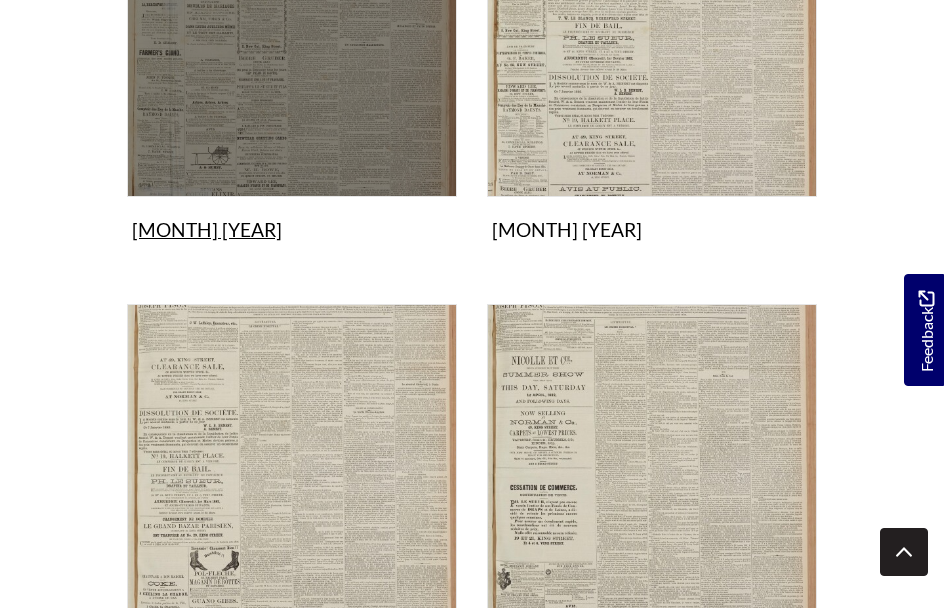 click on "[MONTH] [YEAR]
Collection" at bounding box center [292, 58] 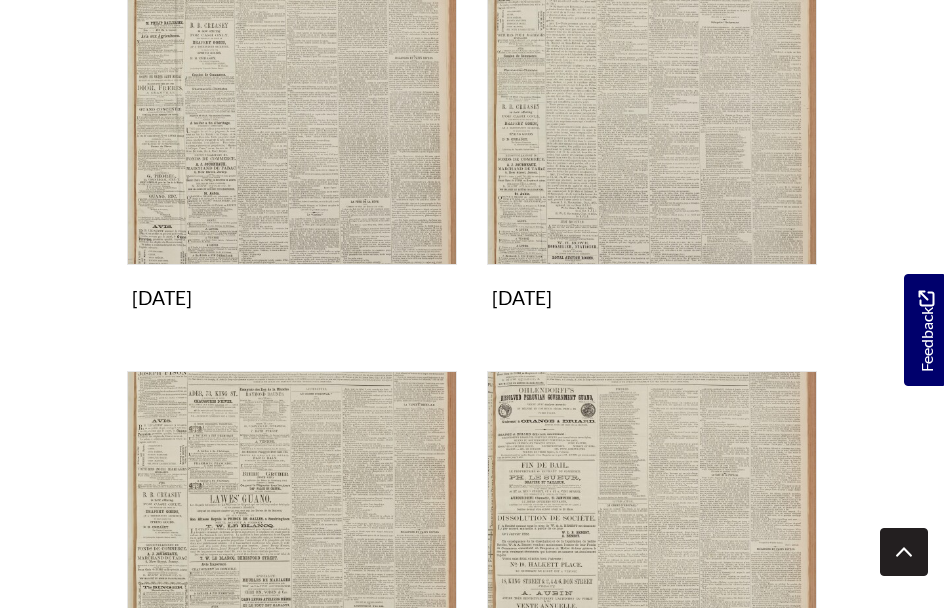 scroll, scrollTop: 928, scrollLeft: 0, axis: vertical 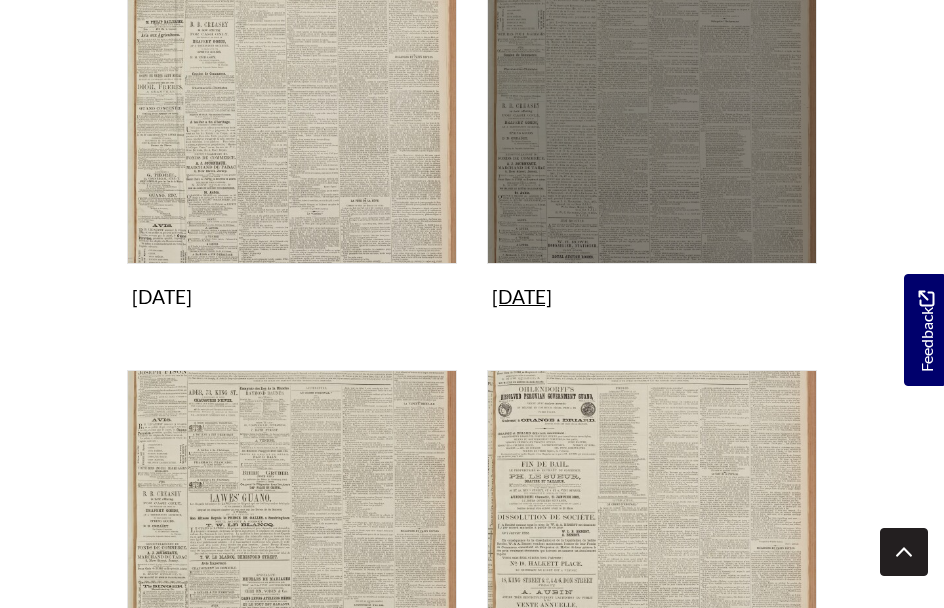 click on "14th January 1882
Collection" at bounding box center [652, 125] 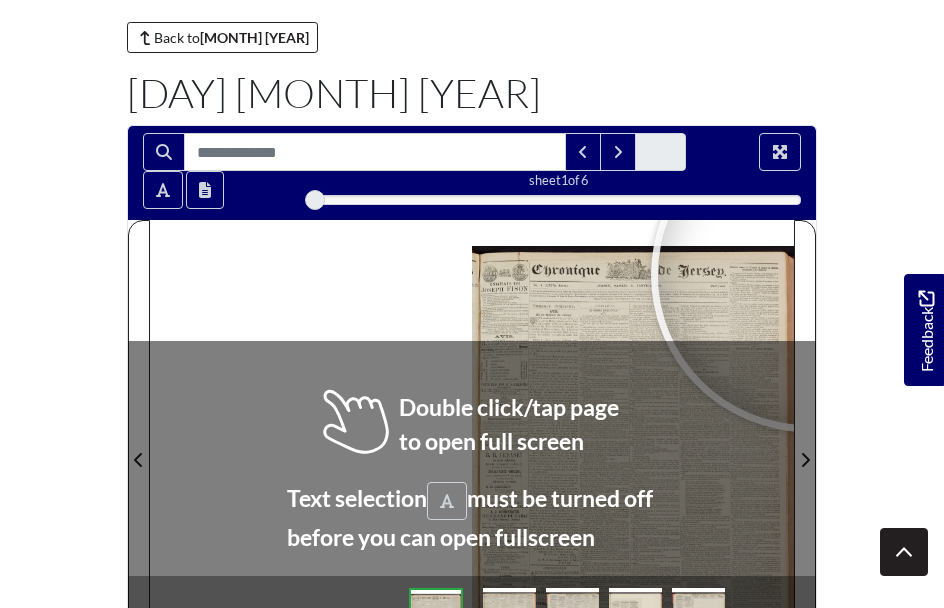scroll, scrollTop: 100, scrollLeft: 0, axis: vertical 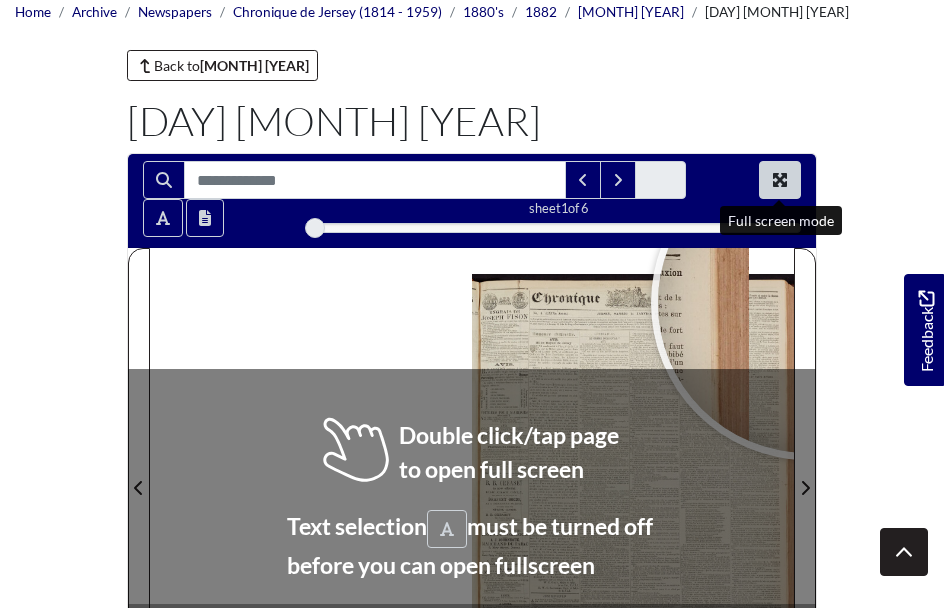 click at bounding box center [780, 180] 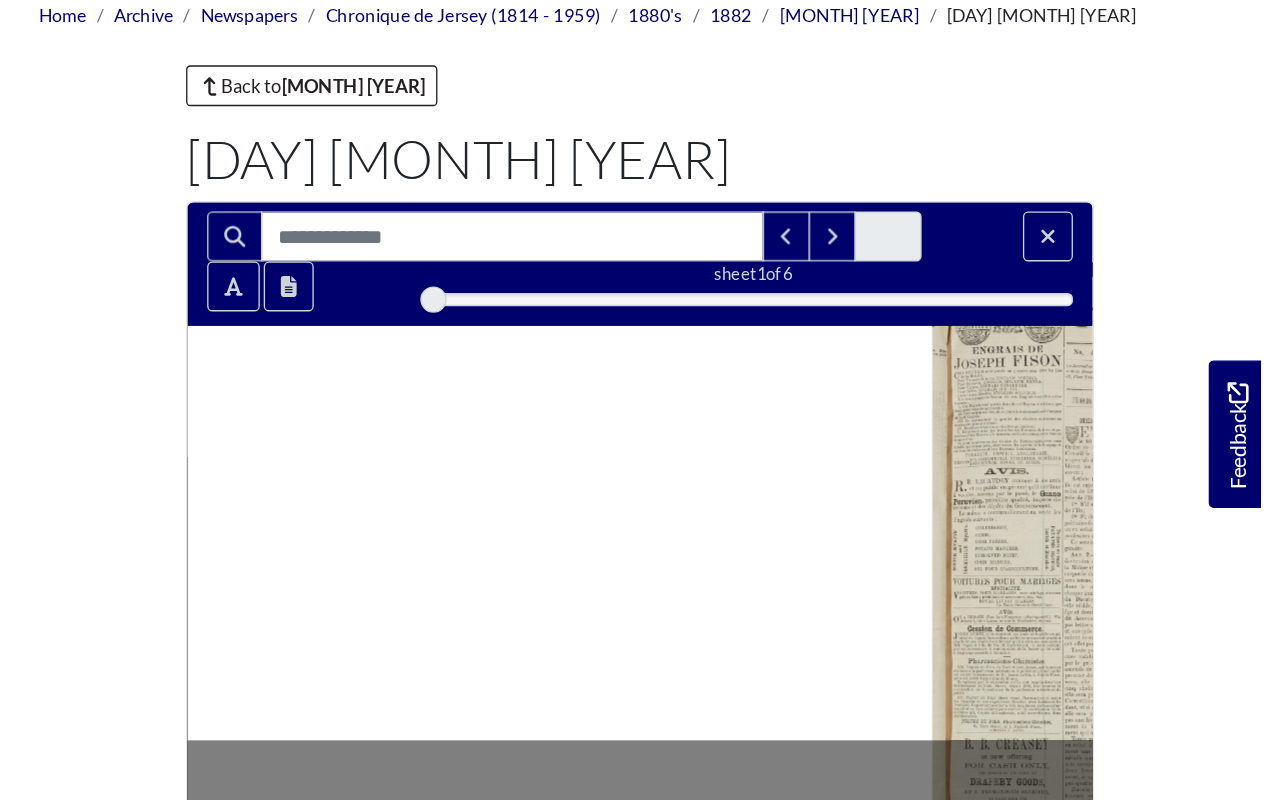 scroll, scrollTop: 0, scrollLeft: 0, axis: both 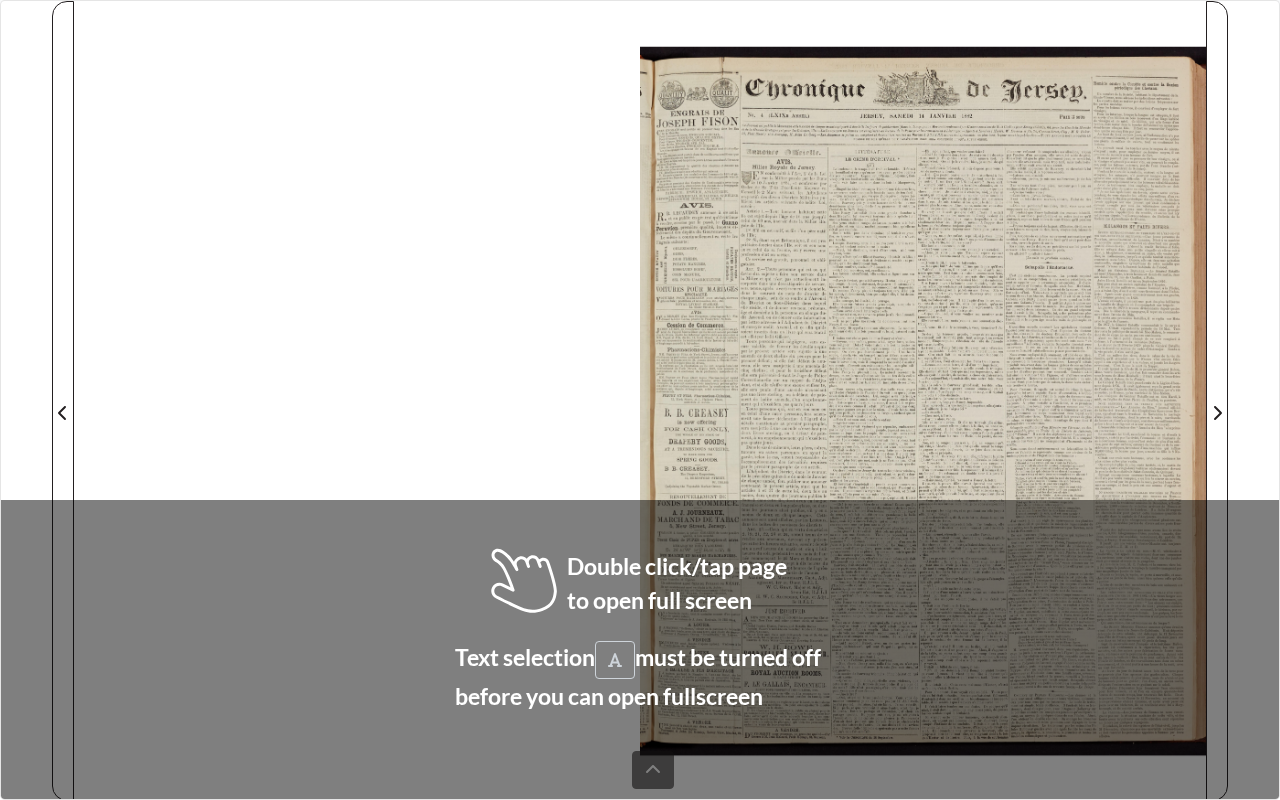 click at bounding box center [937, 373] 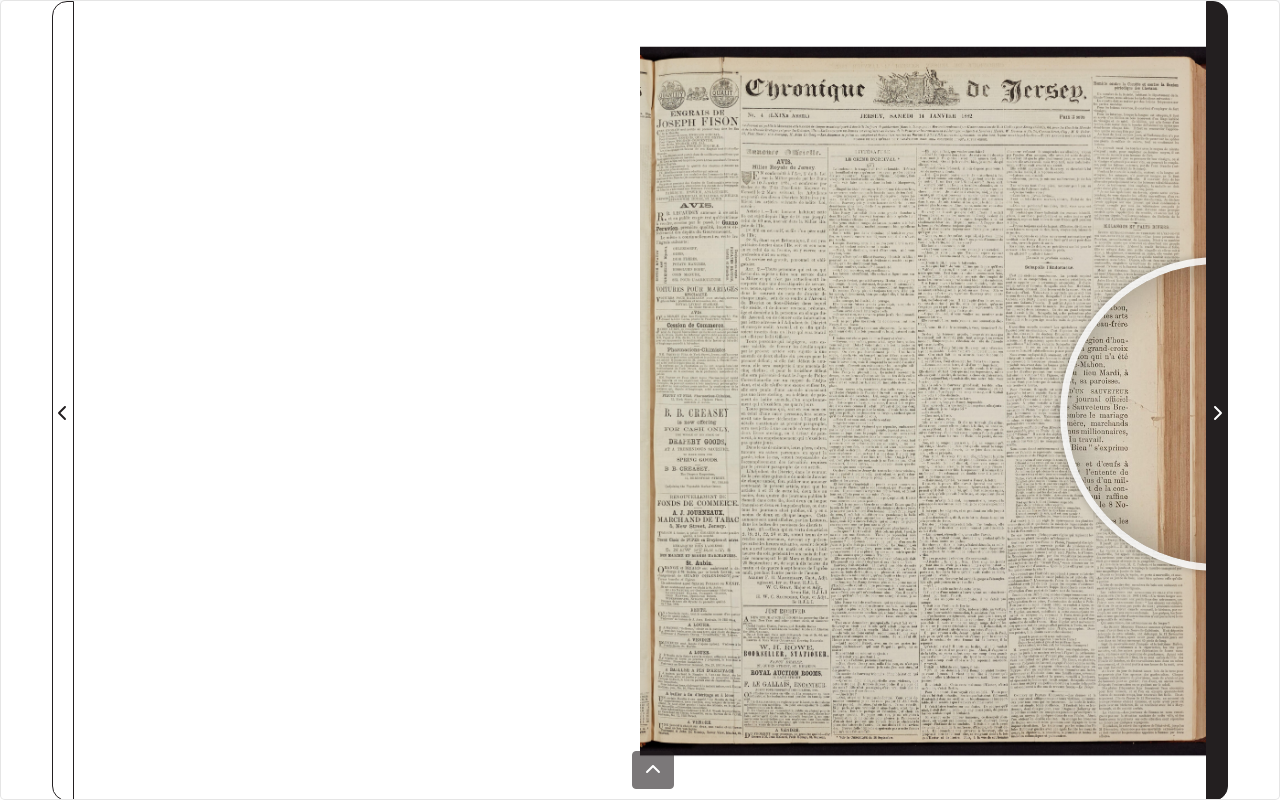 click at bounding box center (1217, 413) 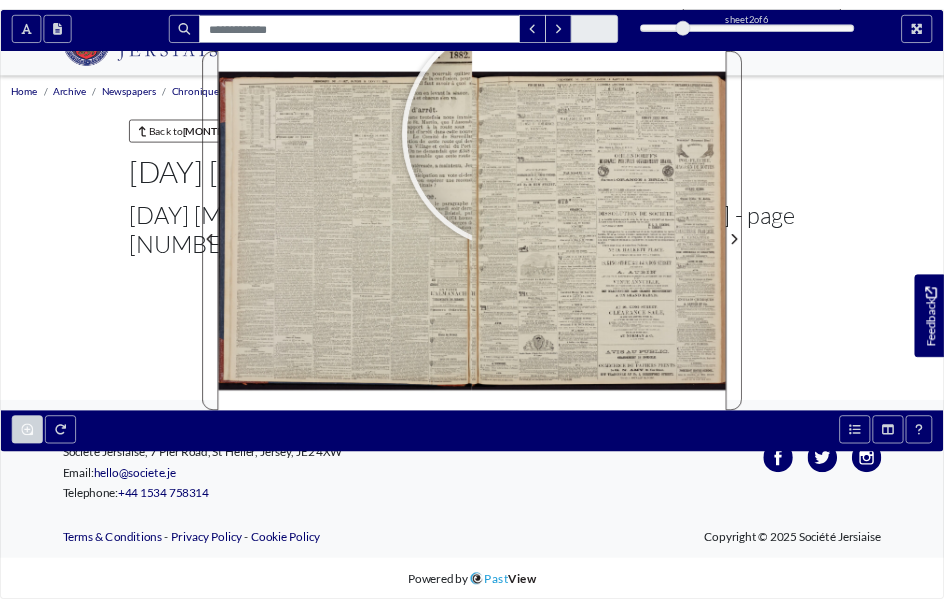 scroll, scrollTop: 100, scrollLeft: 0, axis: vertical 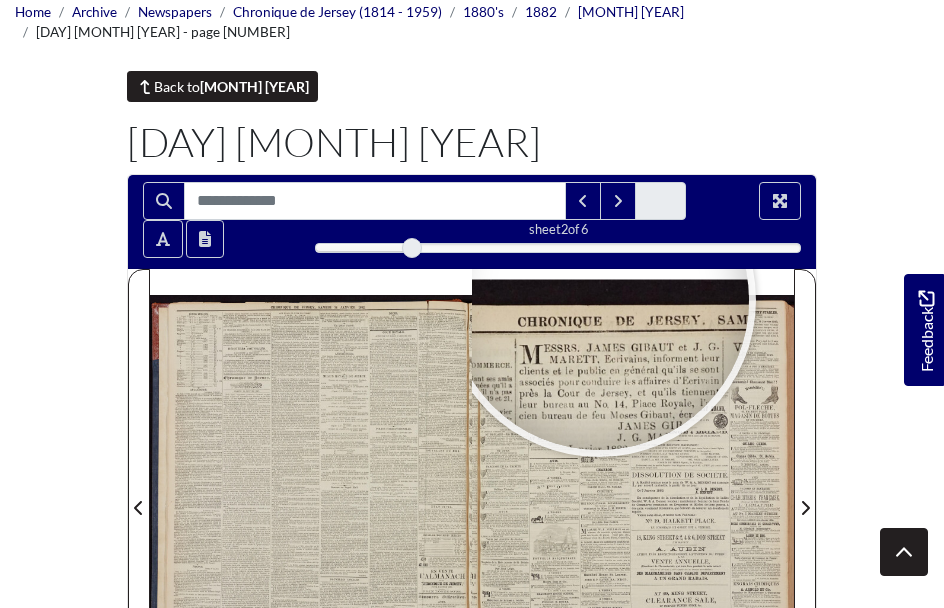 click on "Back to  January 1882" at bounding box center [222, 86] 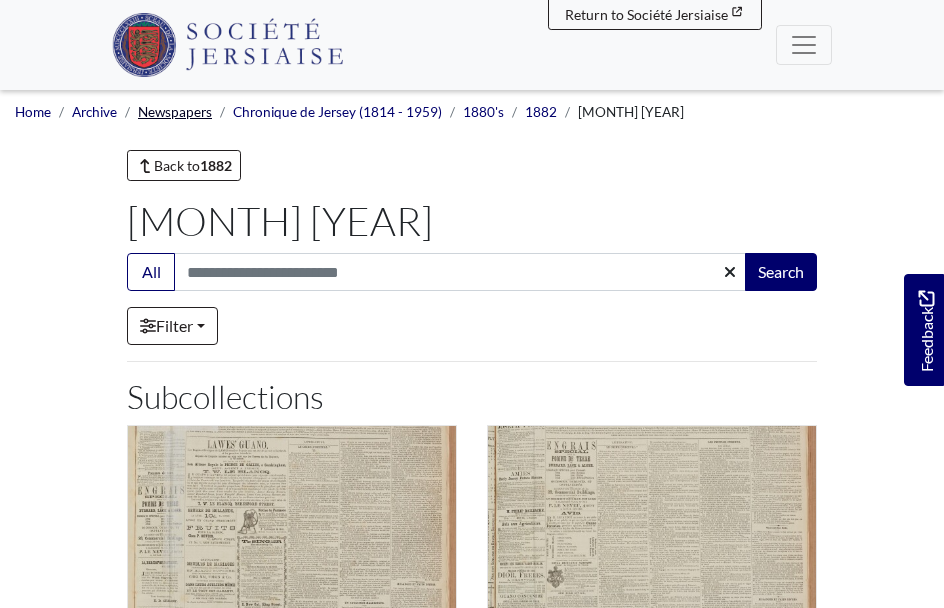scroll, scrollTop: 0, scrollLeft: 0, axis: both 